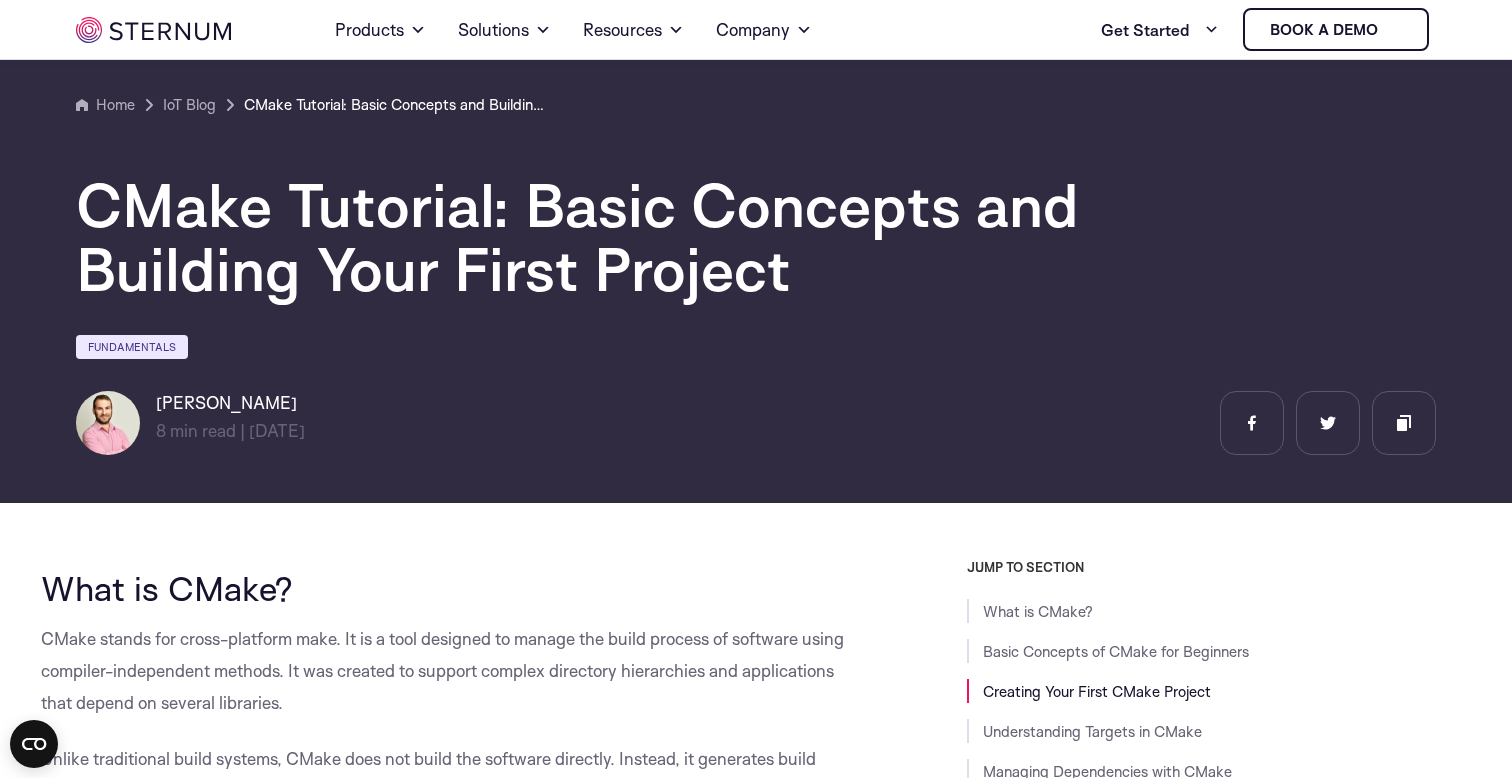 scroll, scrollTop: 2829, scrollLeft: 0, axis: vertical 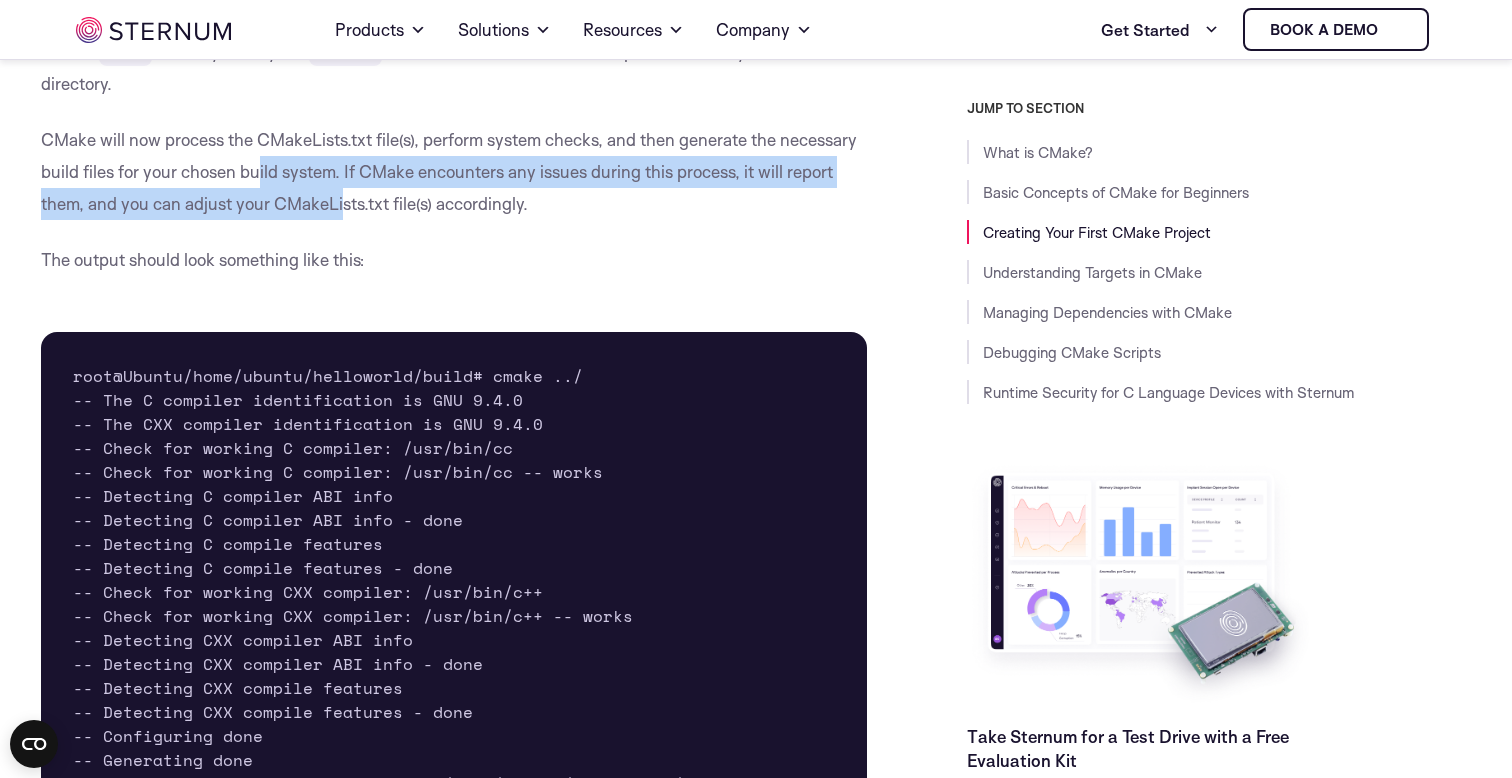 drag, startPoint x: 262, startPoint y: 222, endPoint x: 346, endPoint y: 240, distance: 85.90693 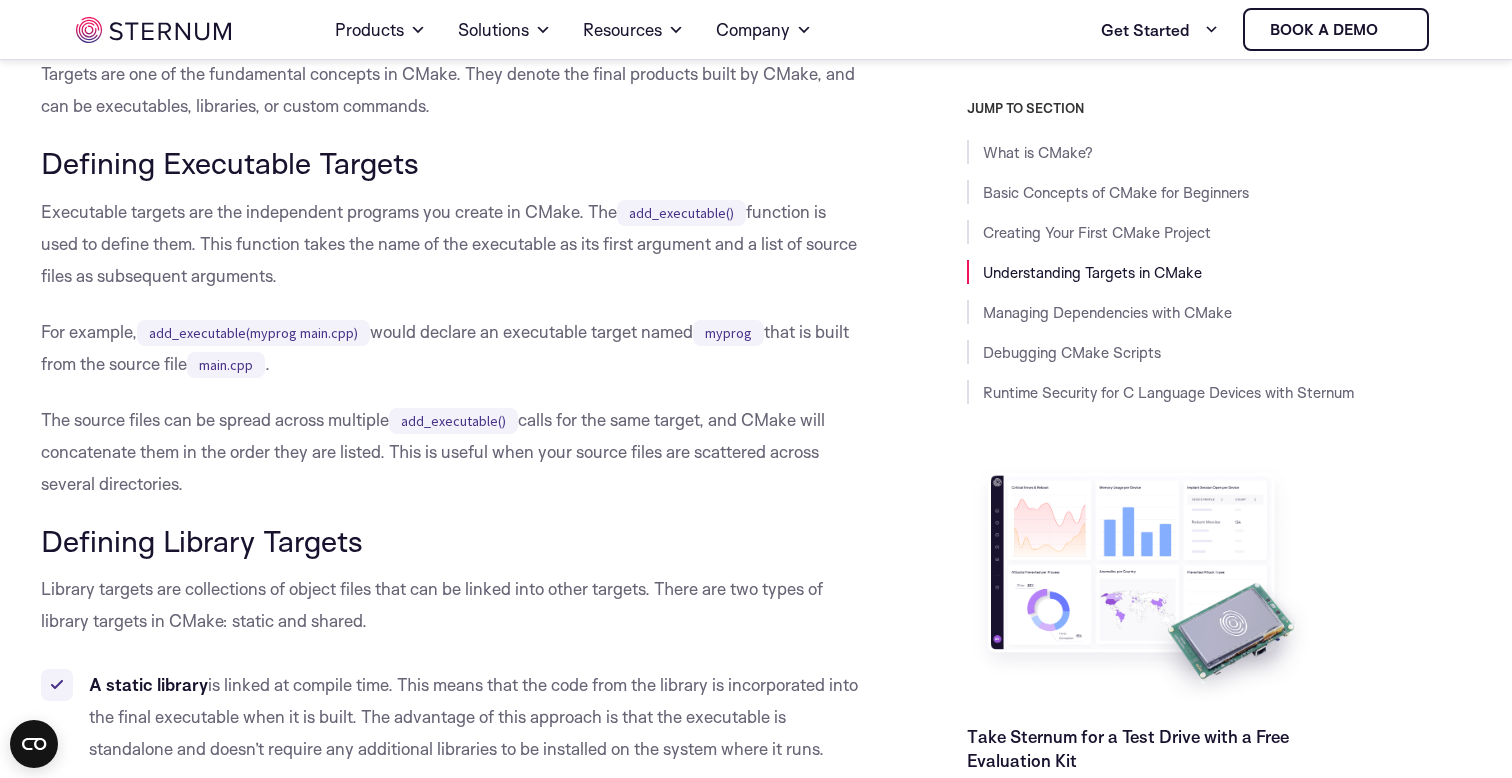 scroll, scrollTop: 4898, scrollLeft: 0, axis: vertical 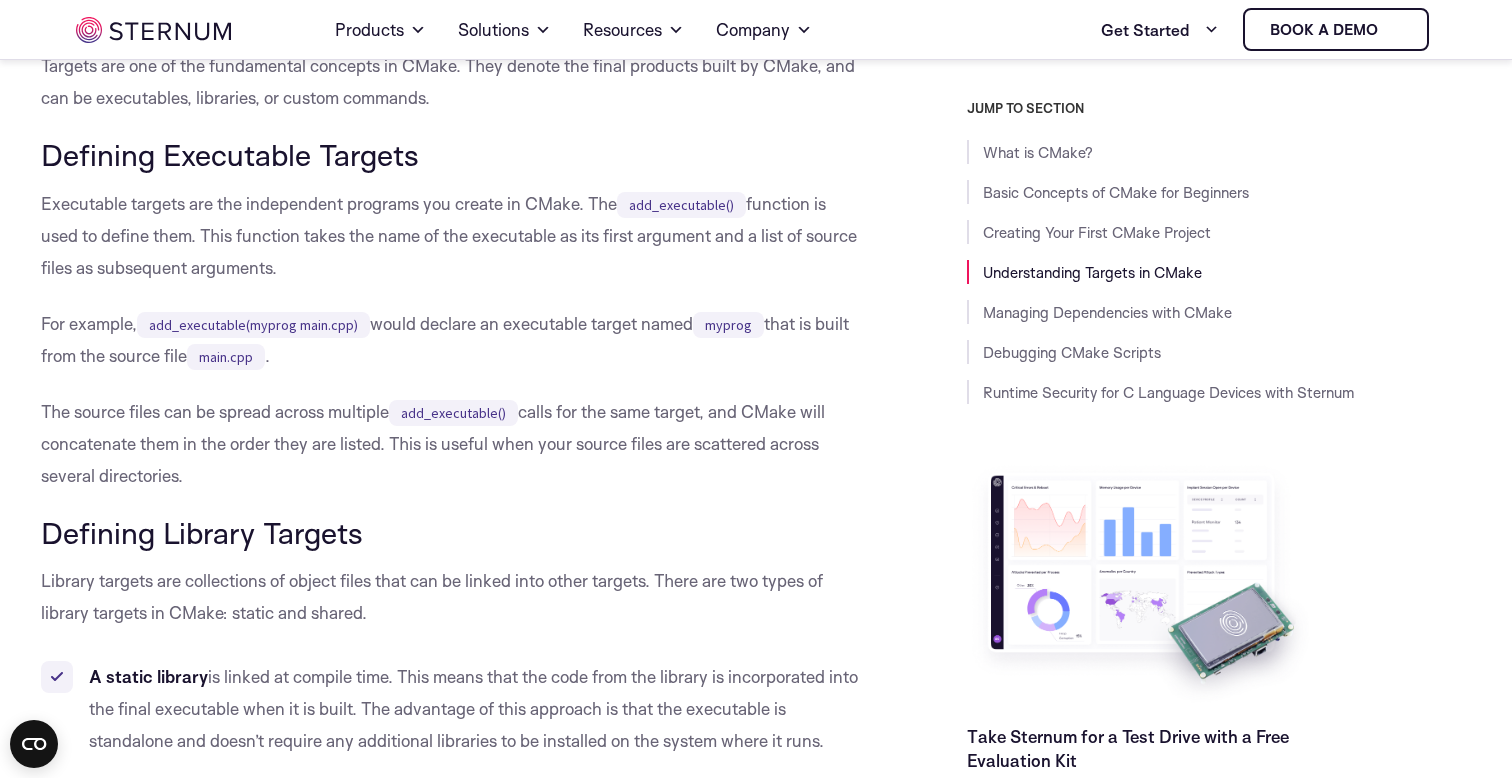 drag, startPoint x: 185, startPoint y: 315, endPoint x: 267, endPoint y: 332, distance: 83.74366 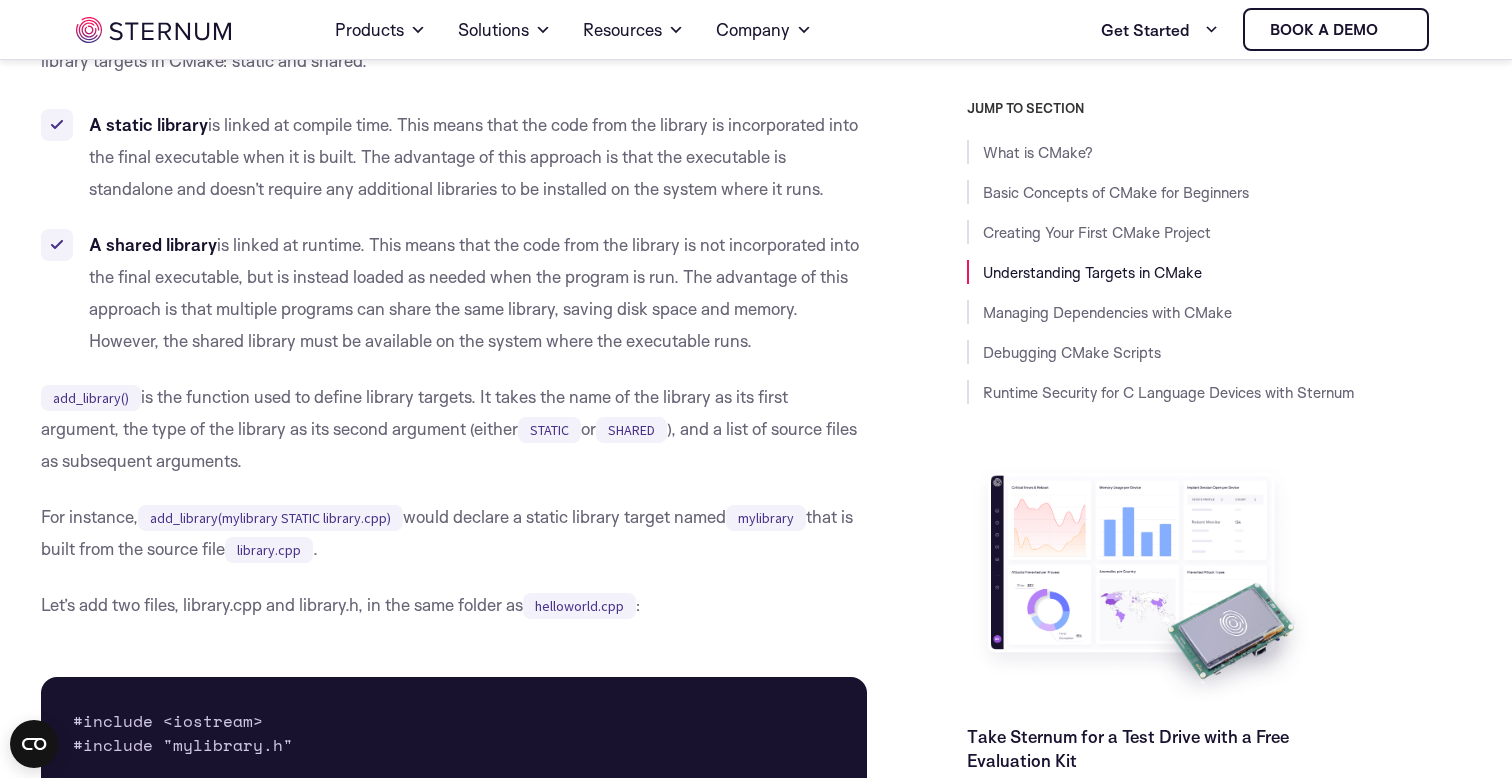 scroll, scrollTop: 5452, scrollLeft: 0, axis: vertical 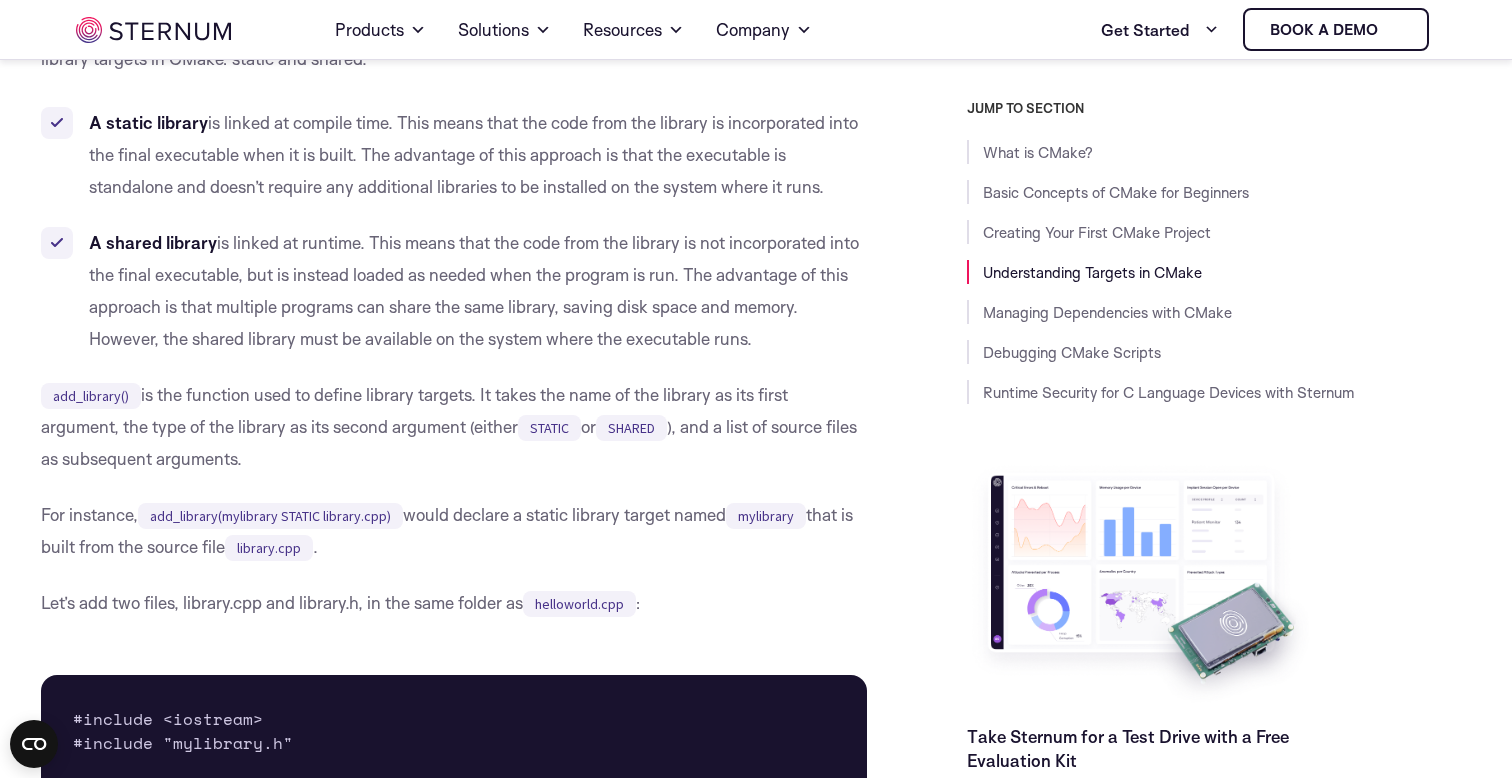 click on "A shared library  is linked at runtime. This means that the code from the library is not incorporated into the final executable, but is instead loaded as needed when the program is run. The advantage of this approach is that multiple programs can share the same library, saving disk space and memory. However, the shared library must be available on the system where the executable runs." at bounding box center (454, 291) 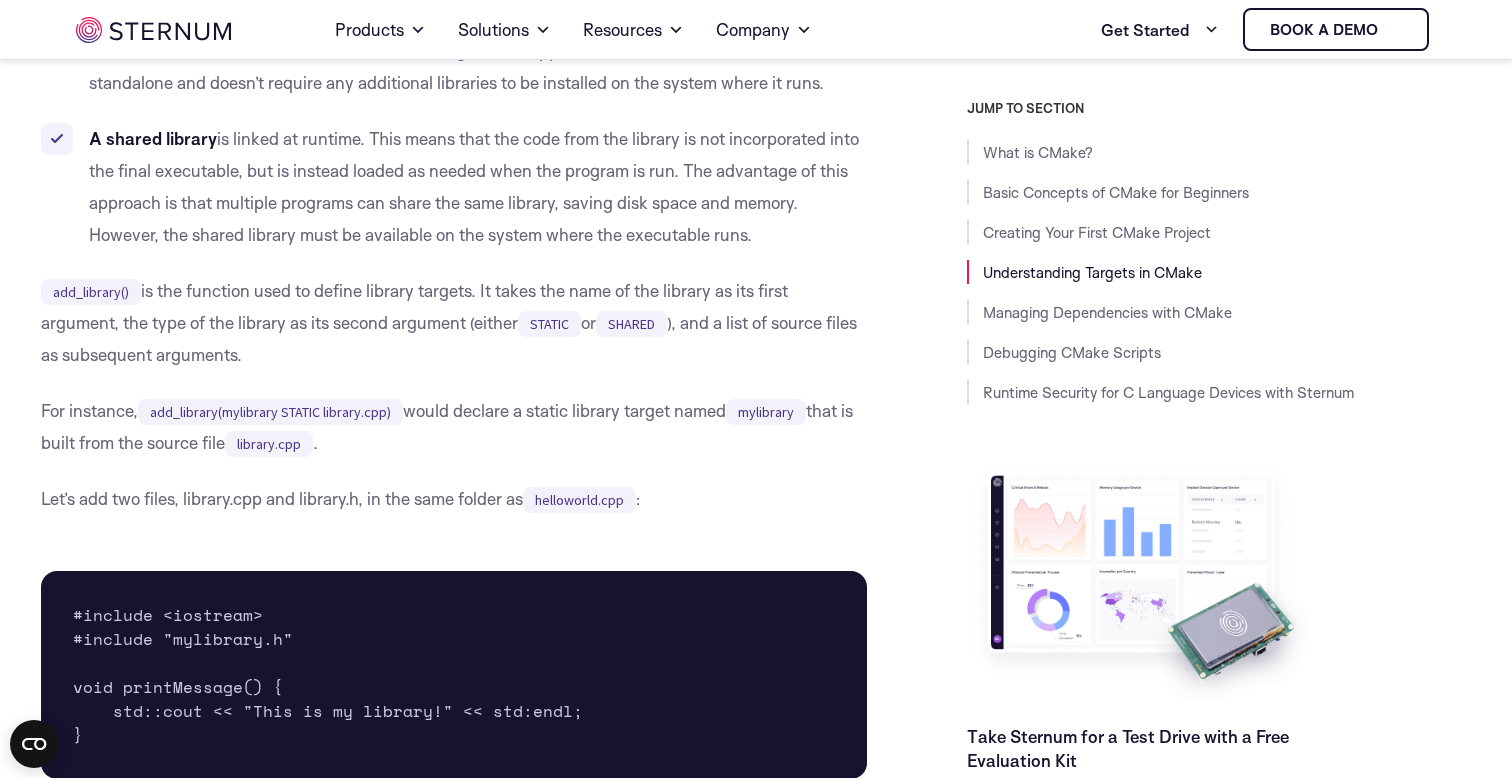 scroll, scrollTop: 5560, scrollLeft: 0, axis: vertical 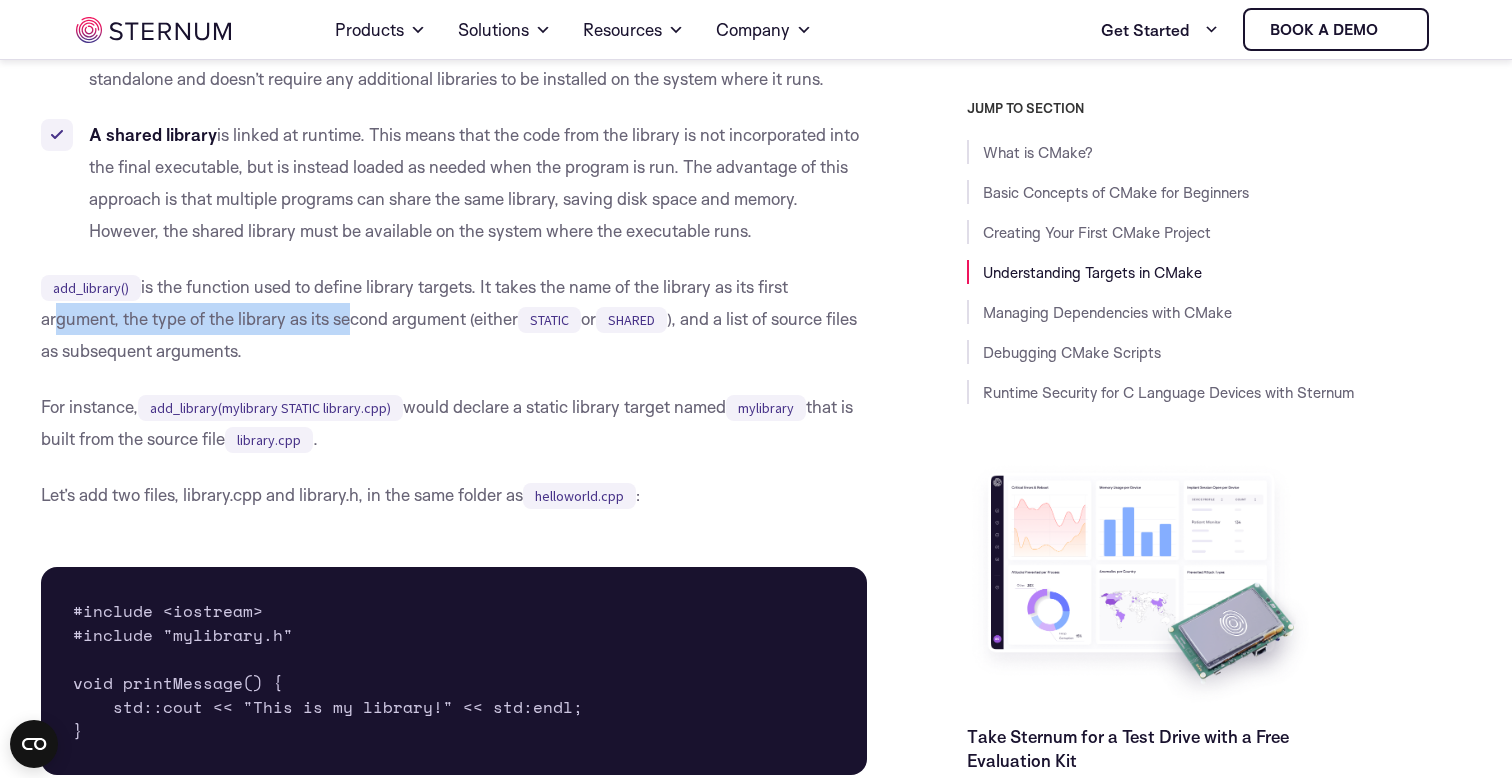 drag, startPoint x: 52, startPoint y: 368, endPoint x: 346, endPoint y: 382, distance: 294.33313 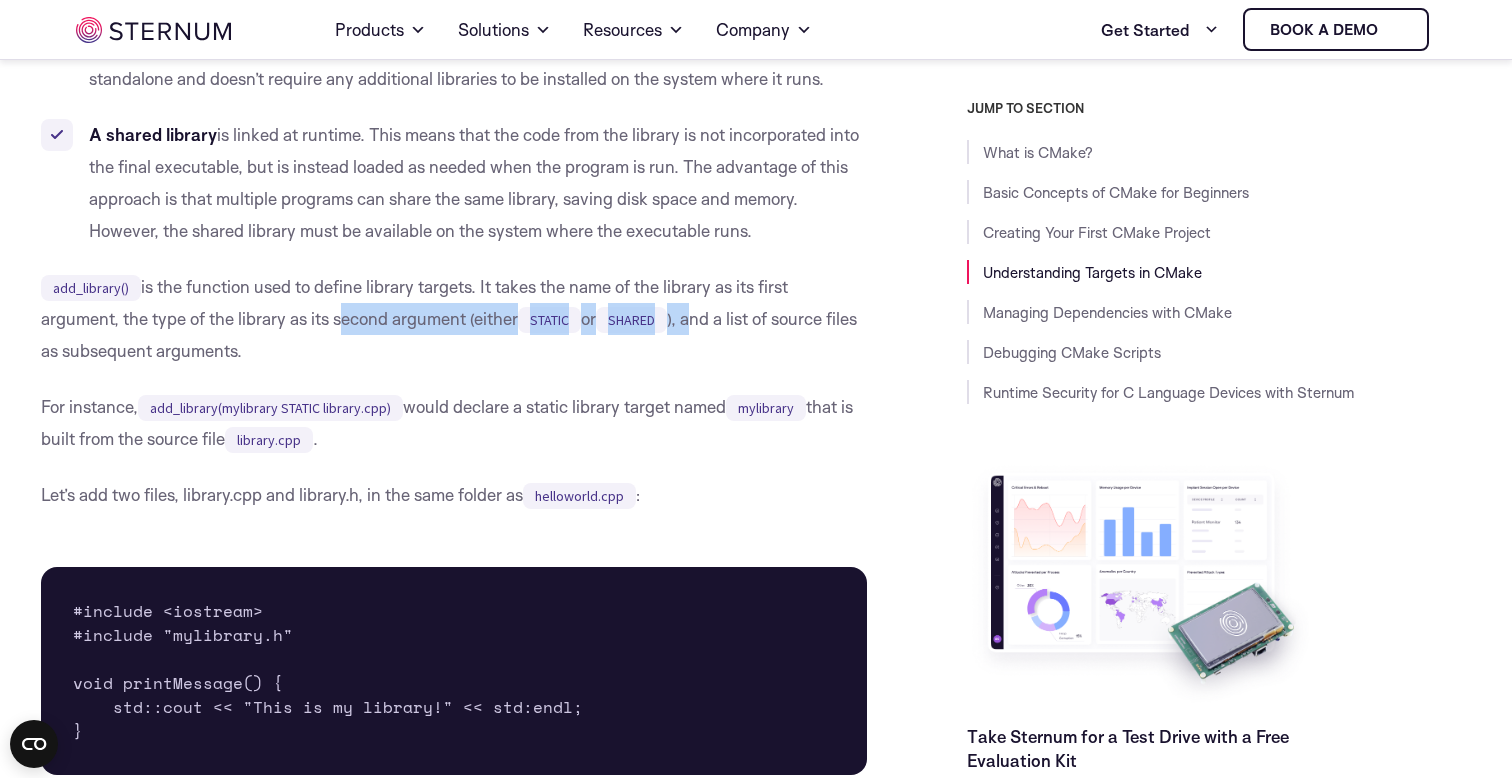 drag, startPoint x: 337, startPoint y: 372, endPoint x: 713, endPoint y: 369, distance: 376.01196 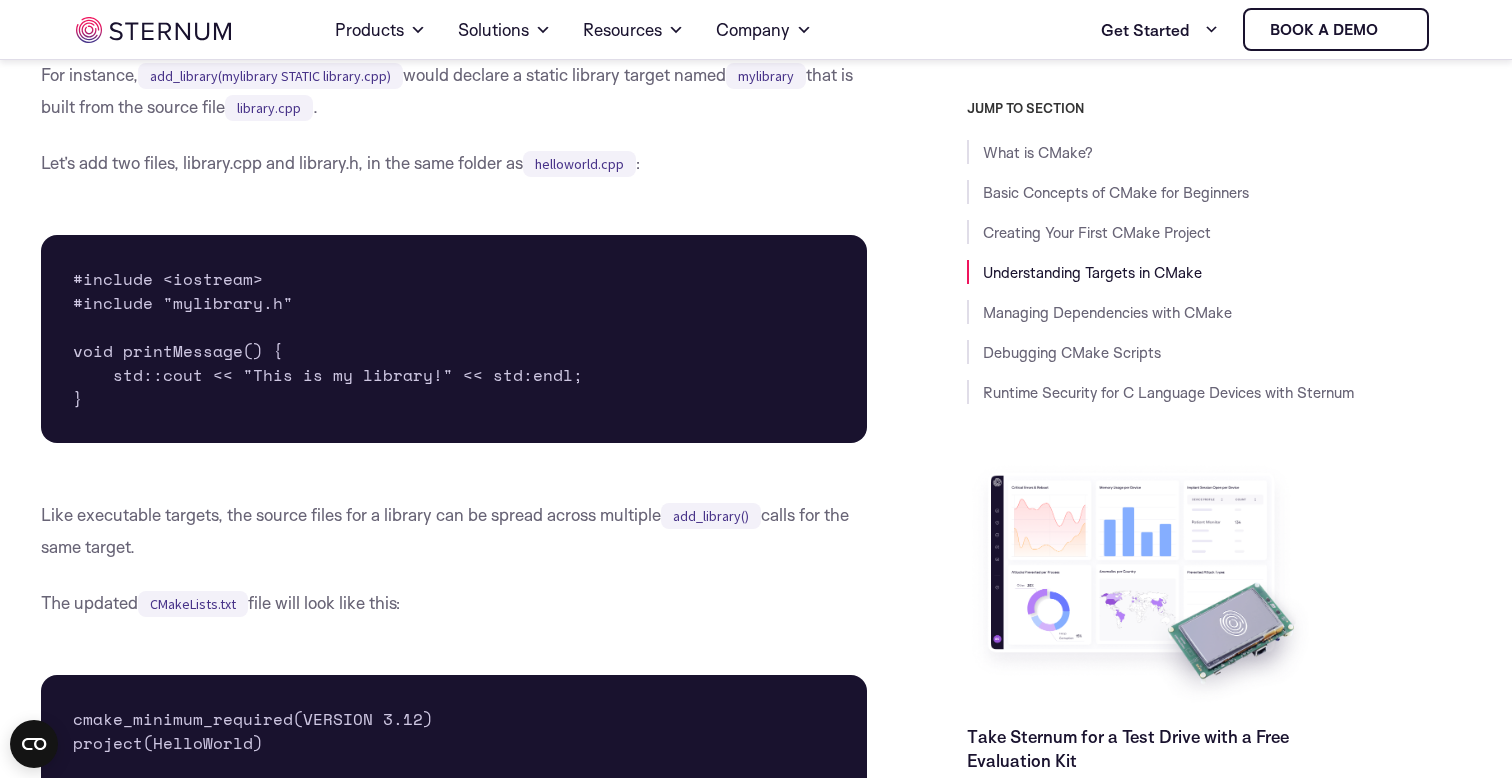 scroll, scrollTop: 5893, scrollLeft: 0, axis: vertical 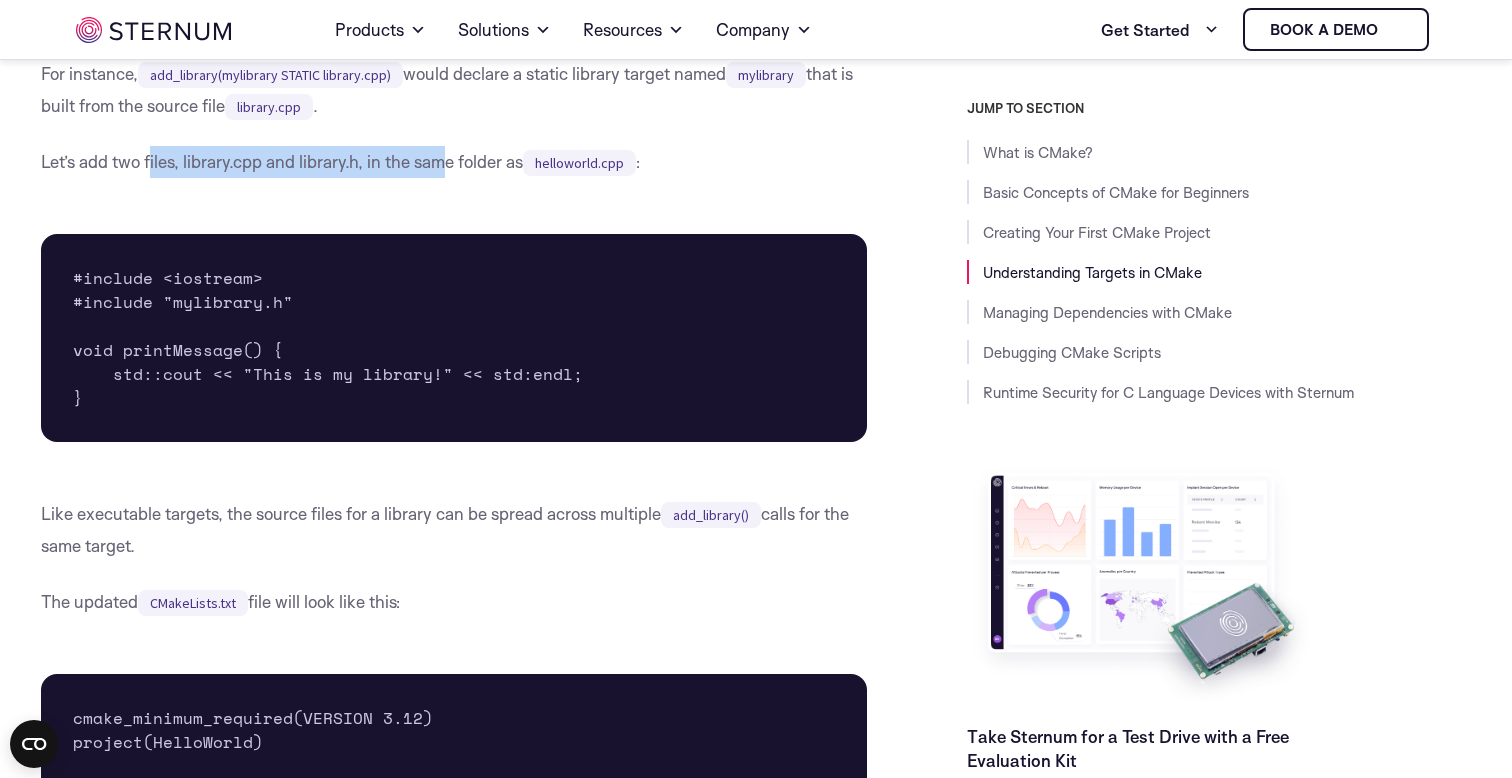 drag, startPoint x: 151, startPoint y: 215, endPoint x: 451, endPoint y: 212, distance: 300.015 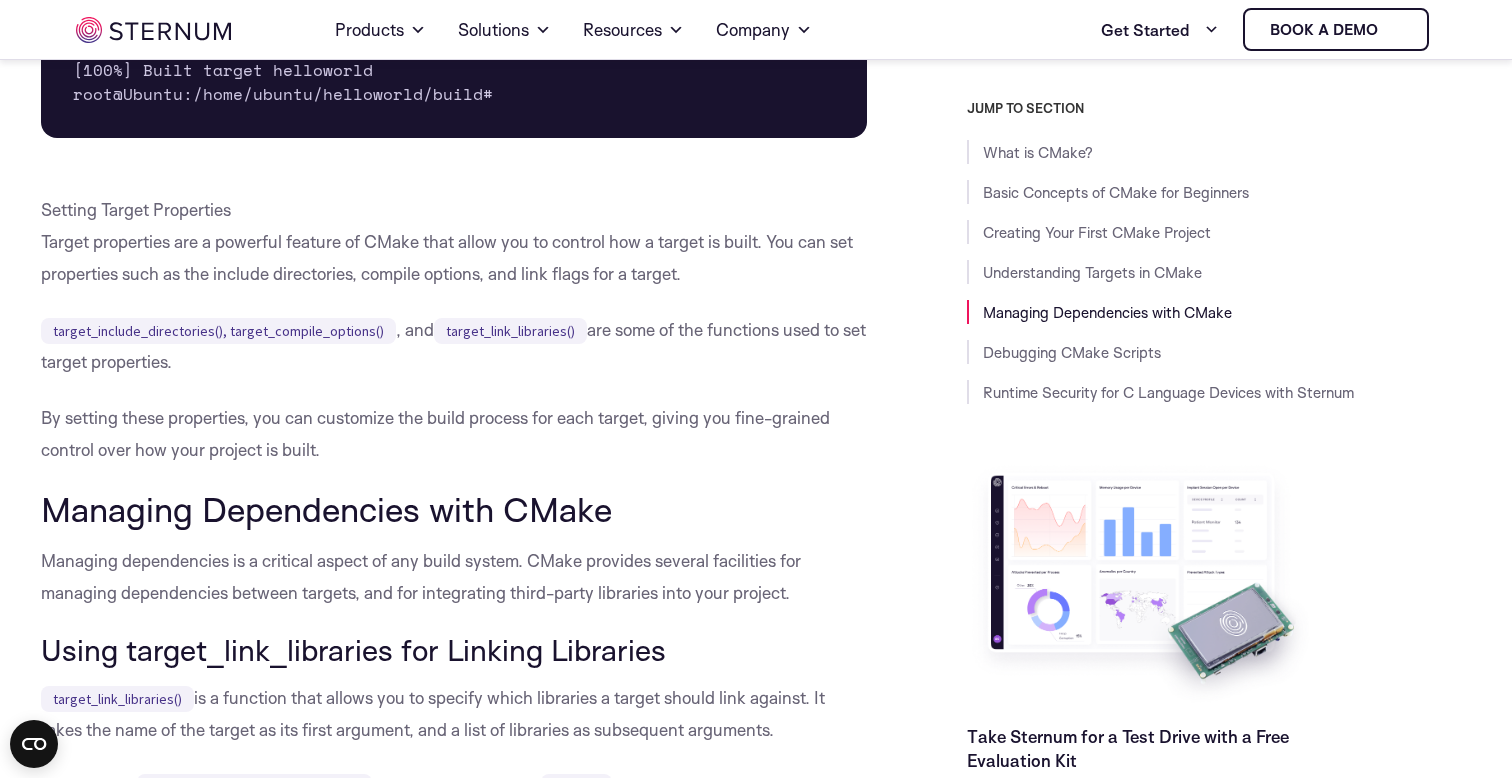scroll, scrollTop: 7421, scrollLeft: 0, axis: vertical 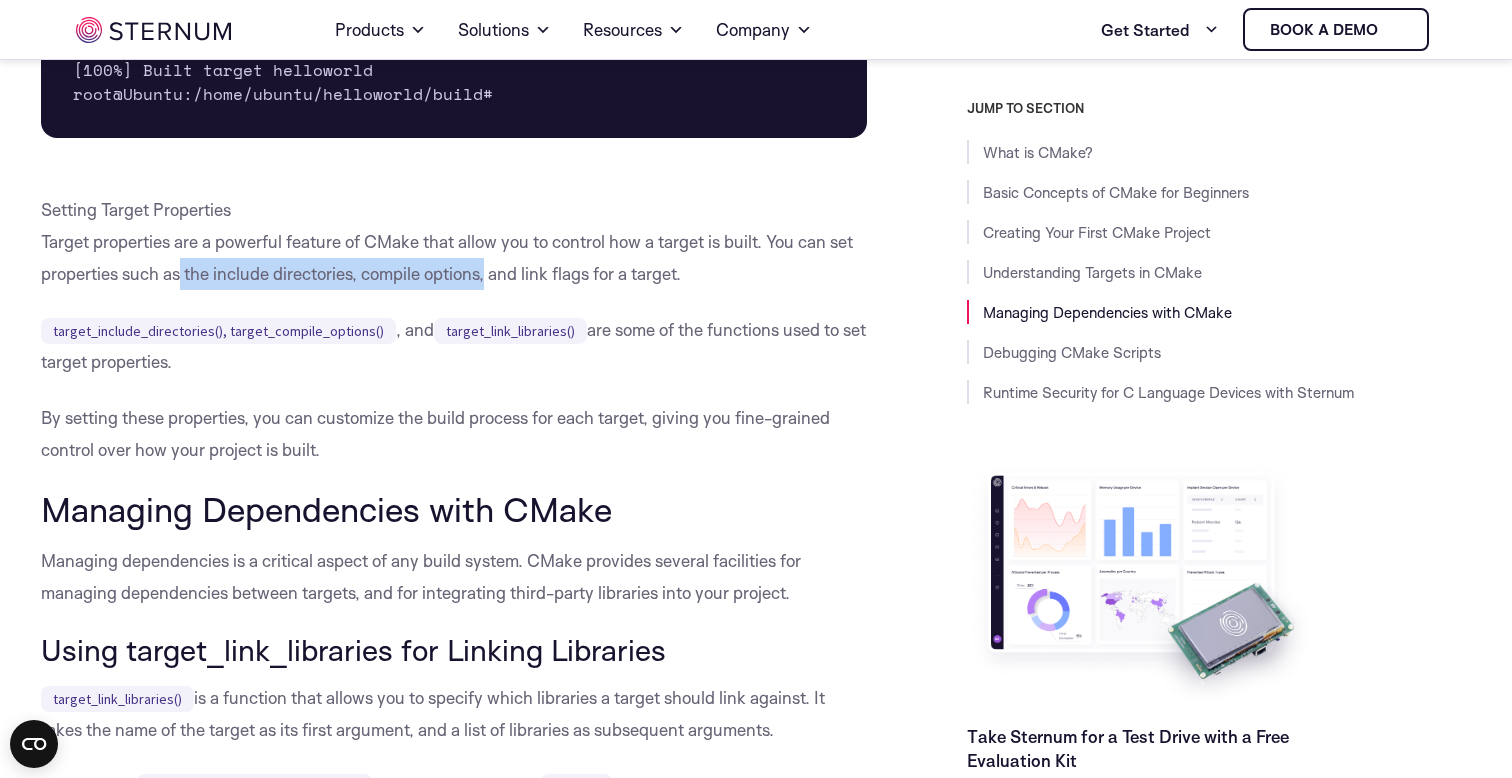 drag, startPoint x: 180, startPoint y: 314, endPoint x: 487, endPoint y: 330, distance: 307.41666 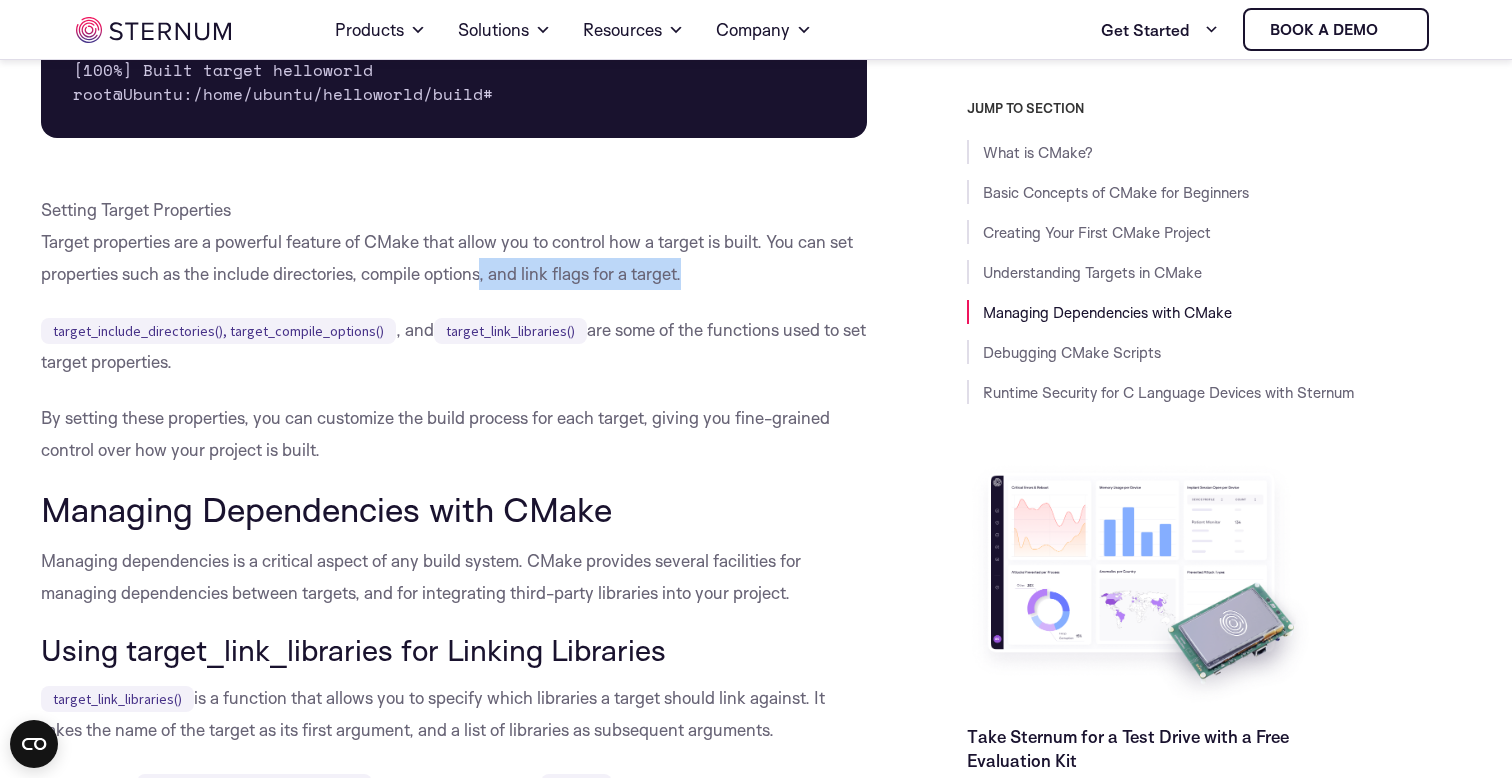 drag, startPoint x: 484, startPoint y: 328, endPoint x: 695, endPoint y: 336, distance: 211.15161 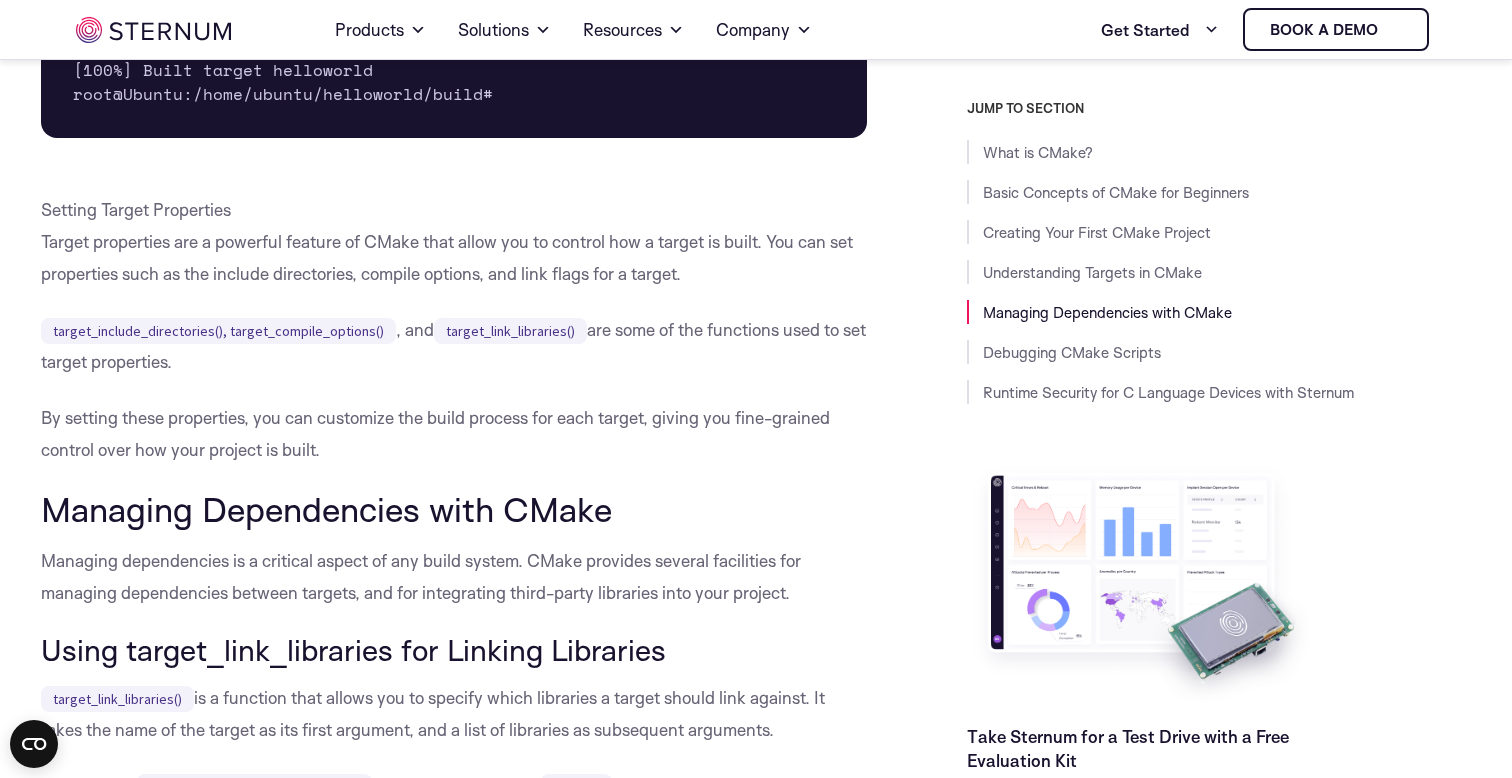 click on "Setting Target Properties Target properties are a powerful feature of CMake that allow you to control how a target is built. You can set properties such as the include directories, compile options, and link flags for a target." at bounding box center (454, 242) 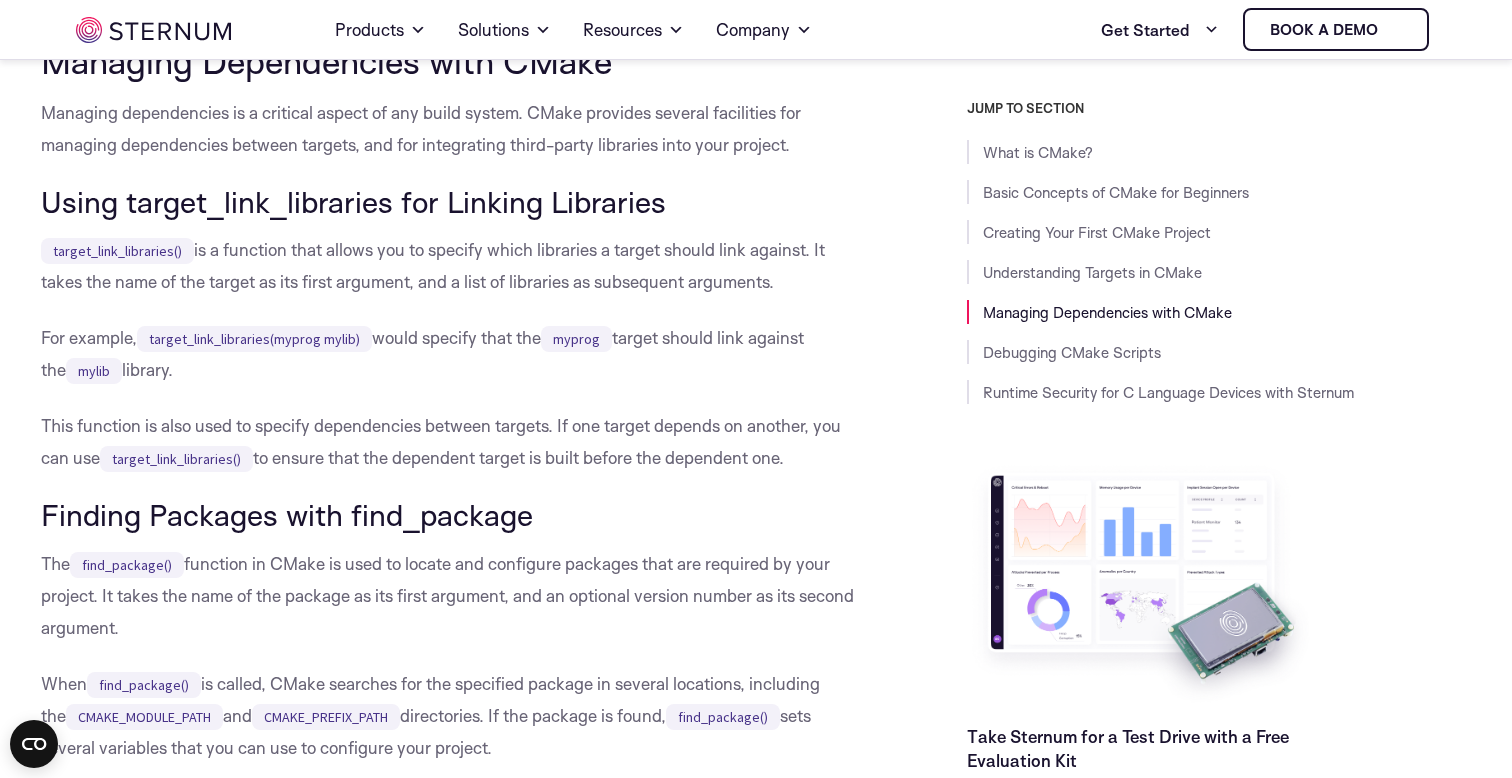 scroll, scrollTop: 7869, scrollLeft: 0, axis: vertical 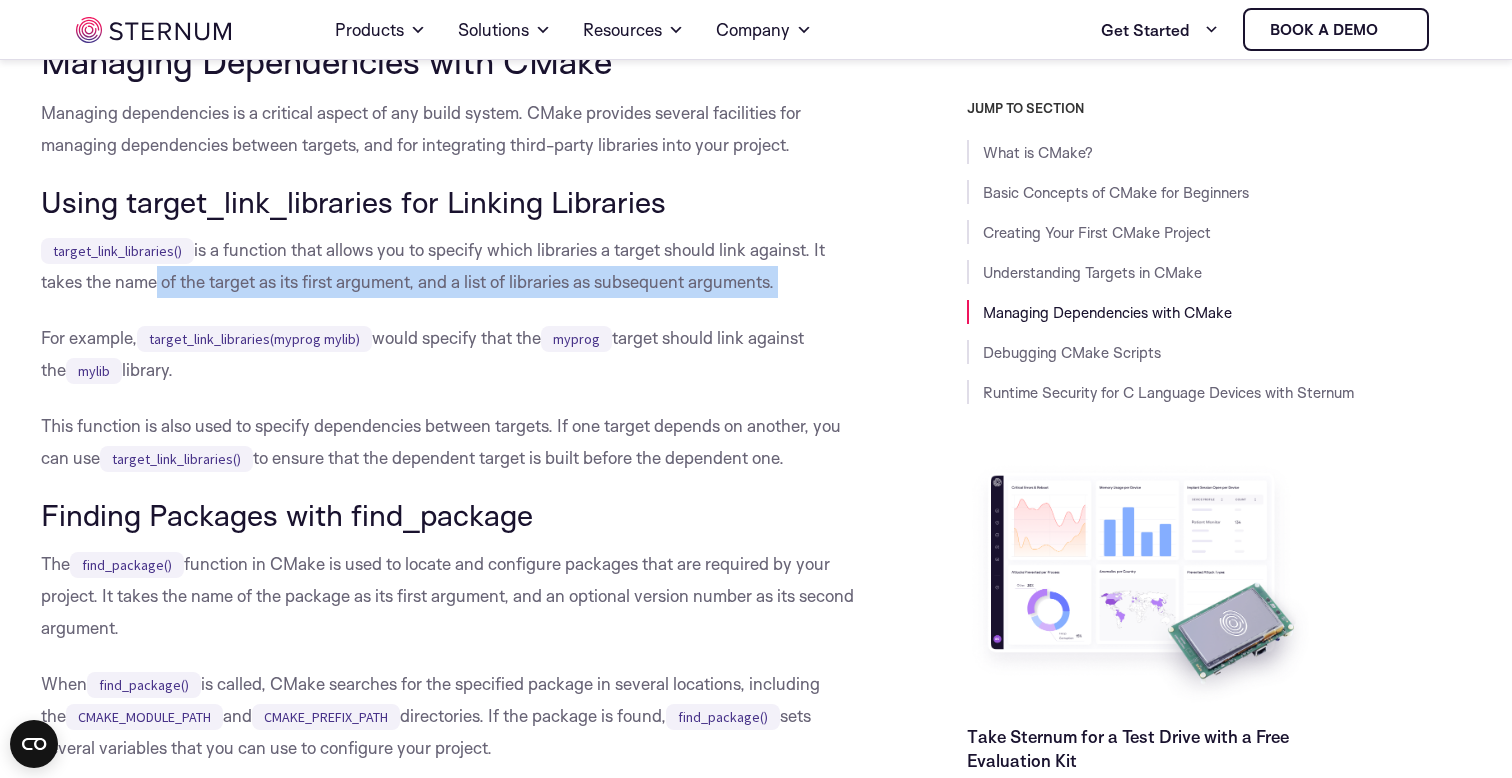 drag, startPoint x: 150, startPoint y: 335, endPoint x: 513, endPoint y: 349, distance: 363.26987 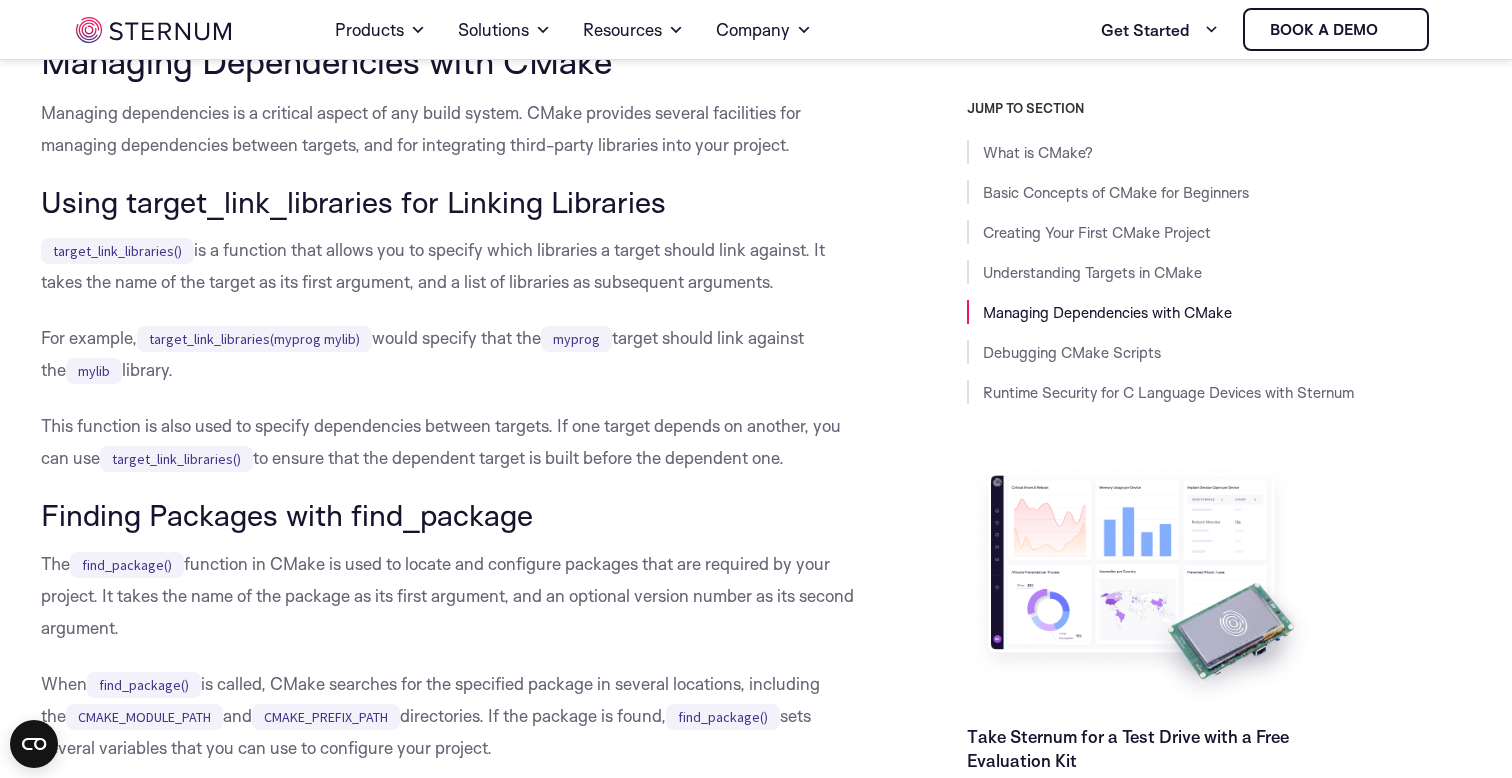 click on "What is CMake? CMake stands for cross-platform make. It is a tool designed to manage the build process of software using compiler-independent methods. It was created to support complex directory hierarchies and applications that depend on several libraries. Unlike traditional build systems, CMake does not build the software directly. Instead, it generates build scripts in various formats, including Unix makefiles and project files for integrated development environments (IDEs) like Microsoft Visual Studio and Xcode. This makes CMake a versatile tool that can be used in diverse development environments. One of the main advantages of using CMake is that it allows developers to write a set of directives once and then generate the appropriate build scripts for their specific environment. This eliminates the need for maintaining separate build scripts for each platform, reducing the potential for errors and inconsistencies. This is part of a series of articles about  Vulnerability Management HelloWorld" at bounding box center [454, -879] 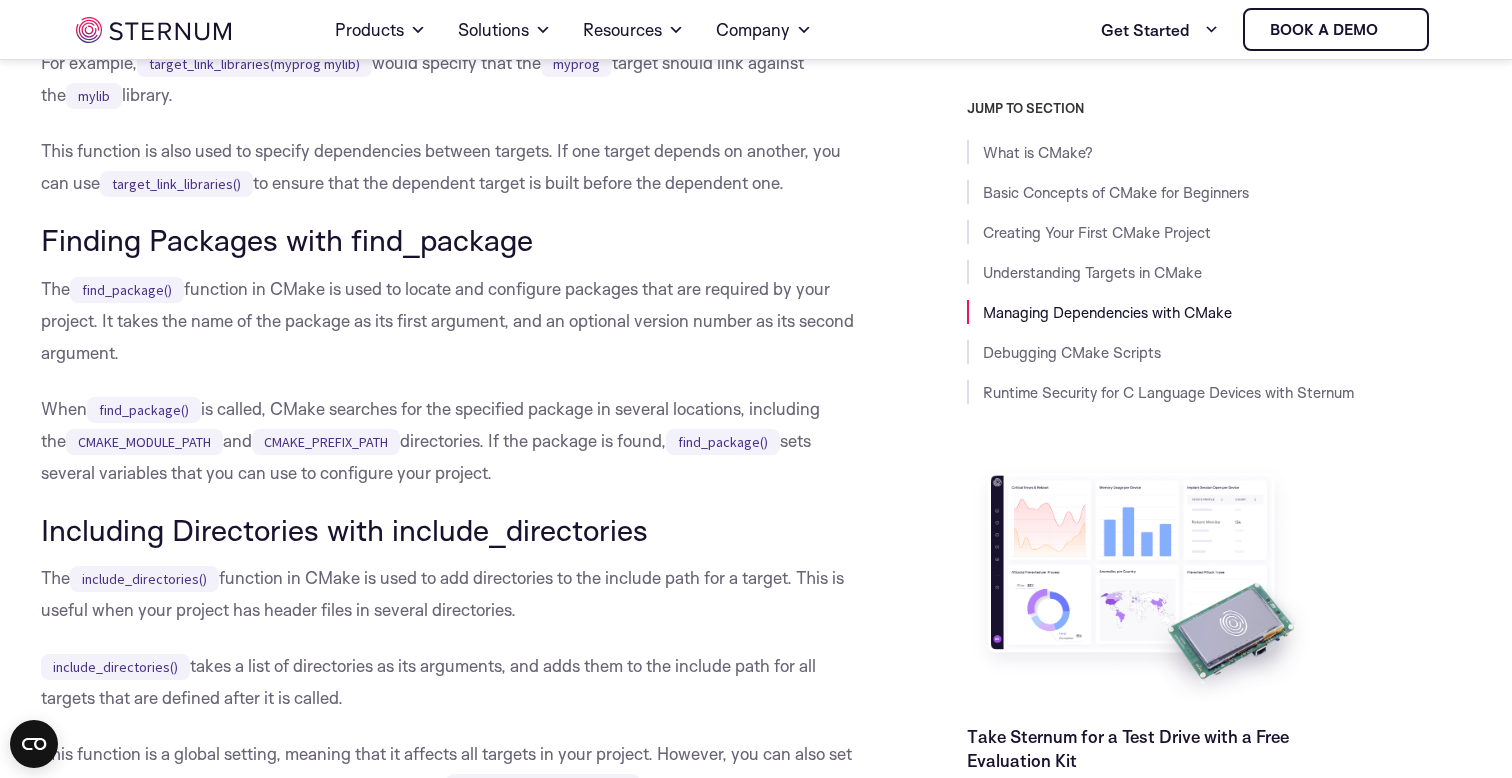 scroll, scrollTop: 8144, scrollLeft: 0, axis: vertical 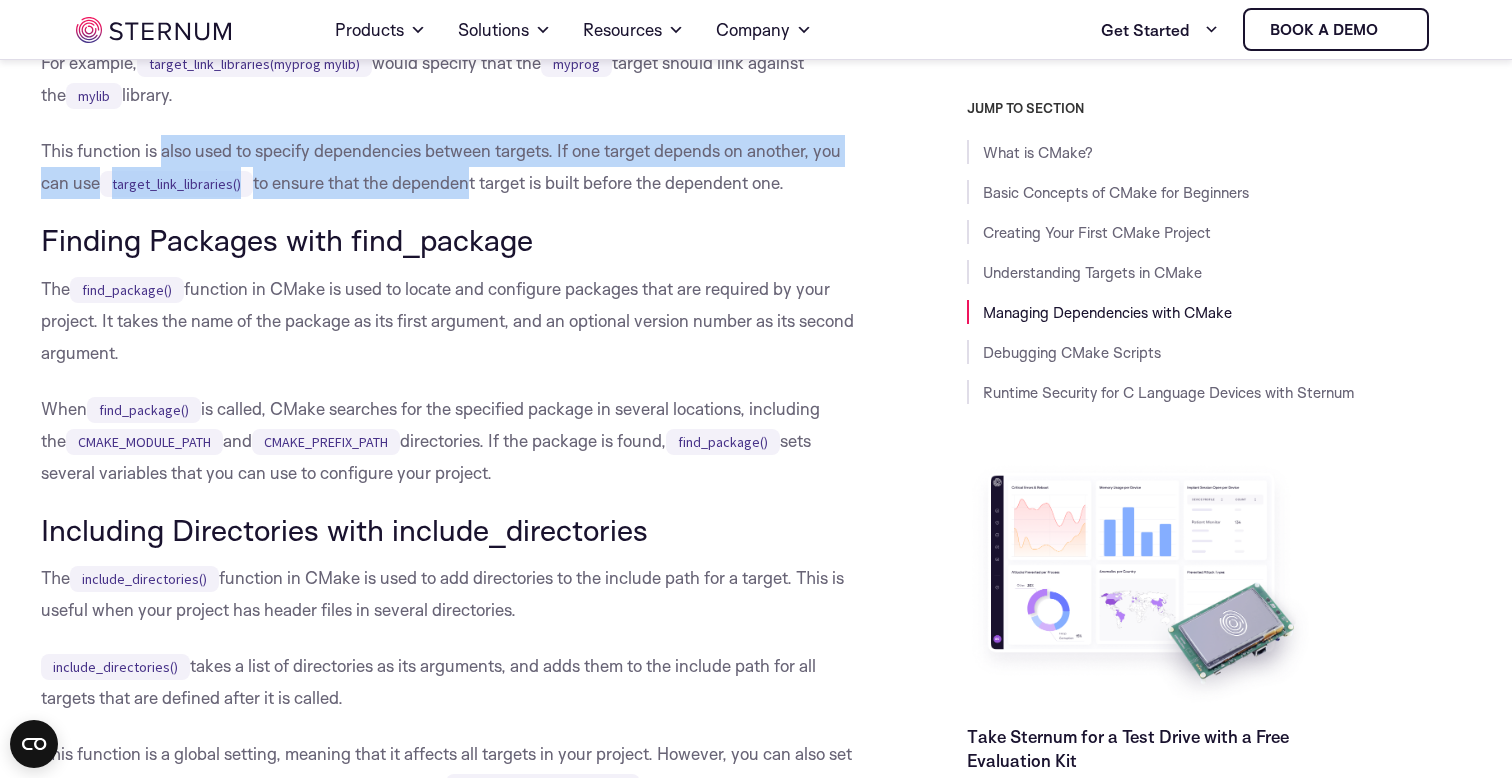 drag, startPoint x: 166, startPoint y: 203, endPoint x: 470, endPoint y: 208, distance: 304.0411 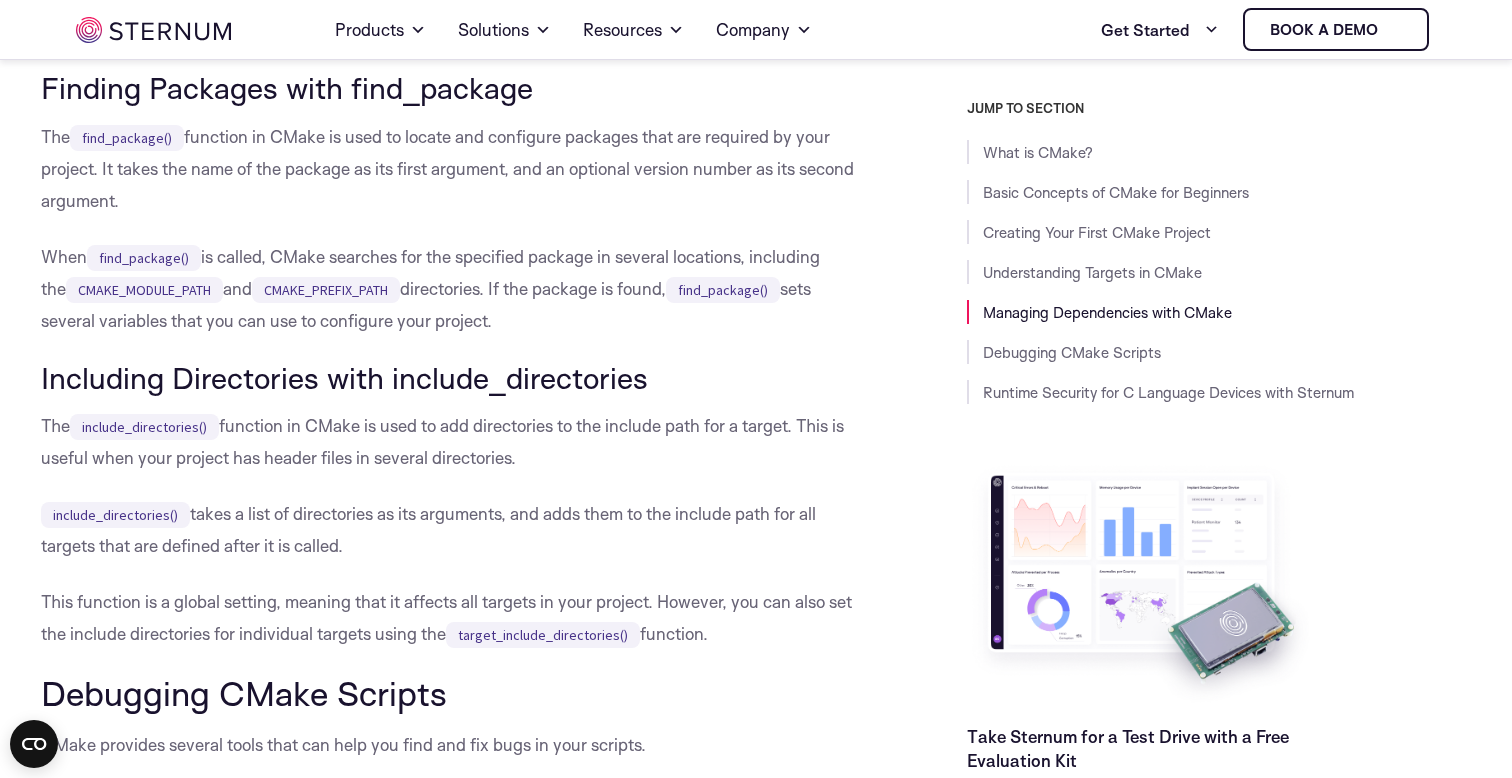 scroll, scrollTop: 8274, scrollLeft: 0, axis: vertical 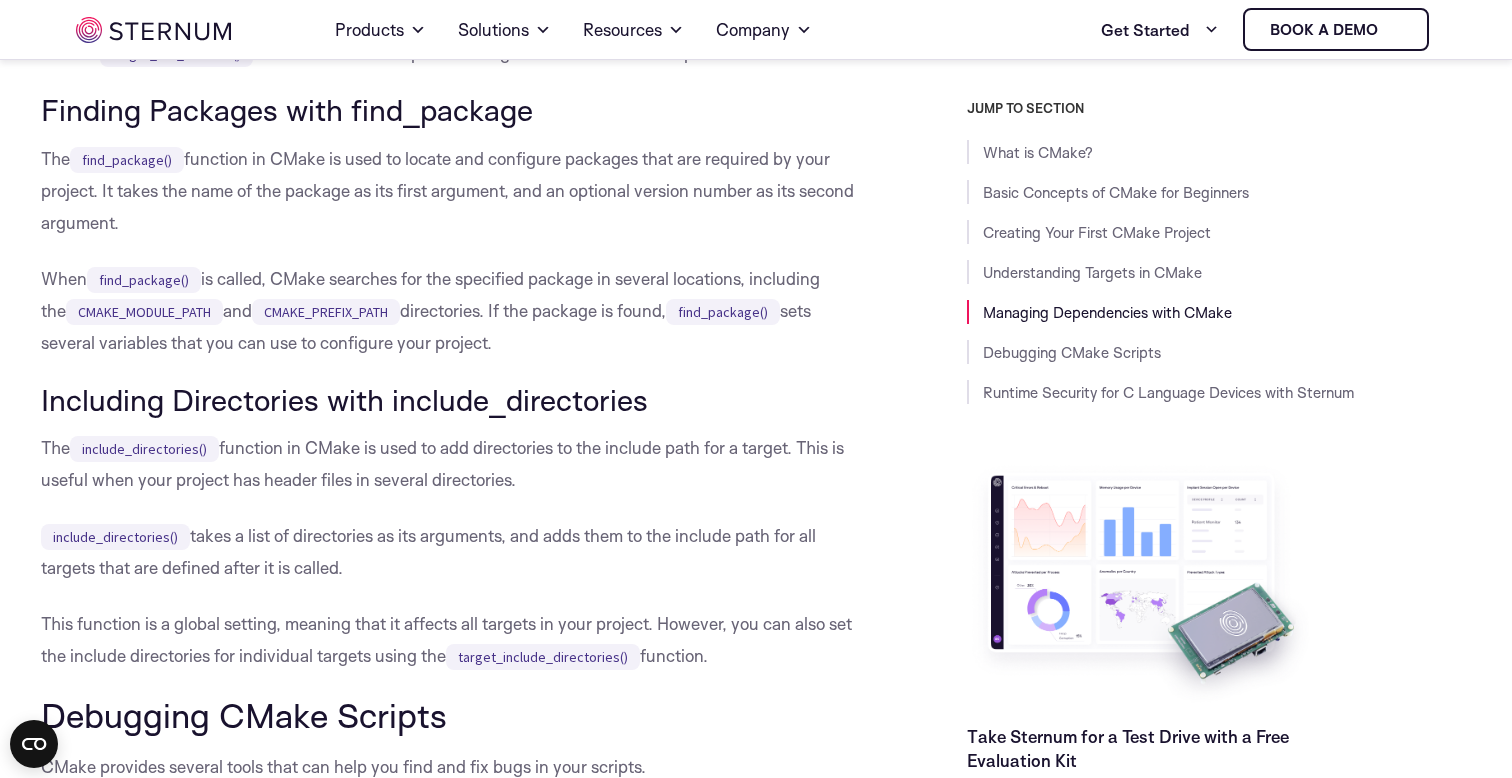 click on "The  find_package()  function in CMake is used to locate and configure packages that are required by your project. It takes the name of the package as its first argument, and an optional version number as its second argument." at bounding box center (454, 191) 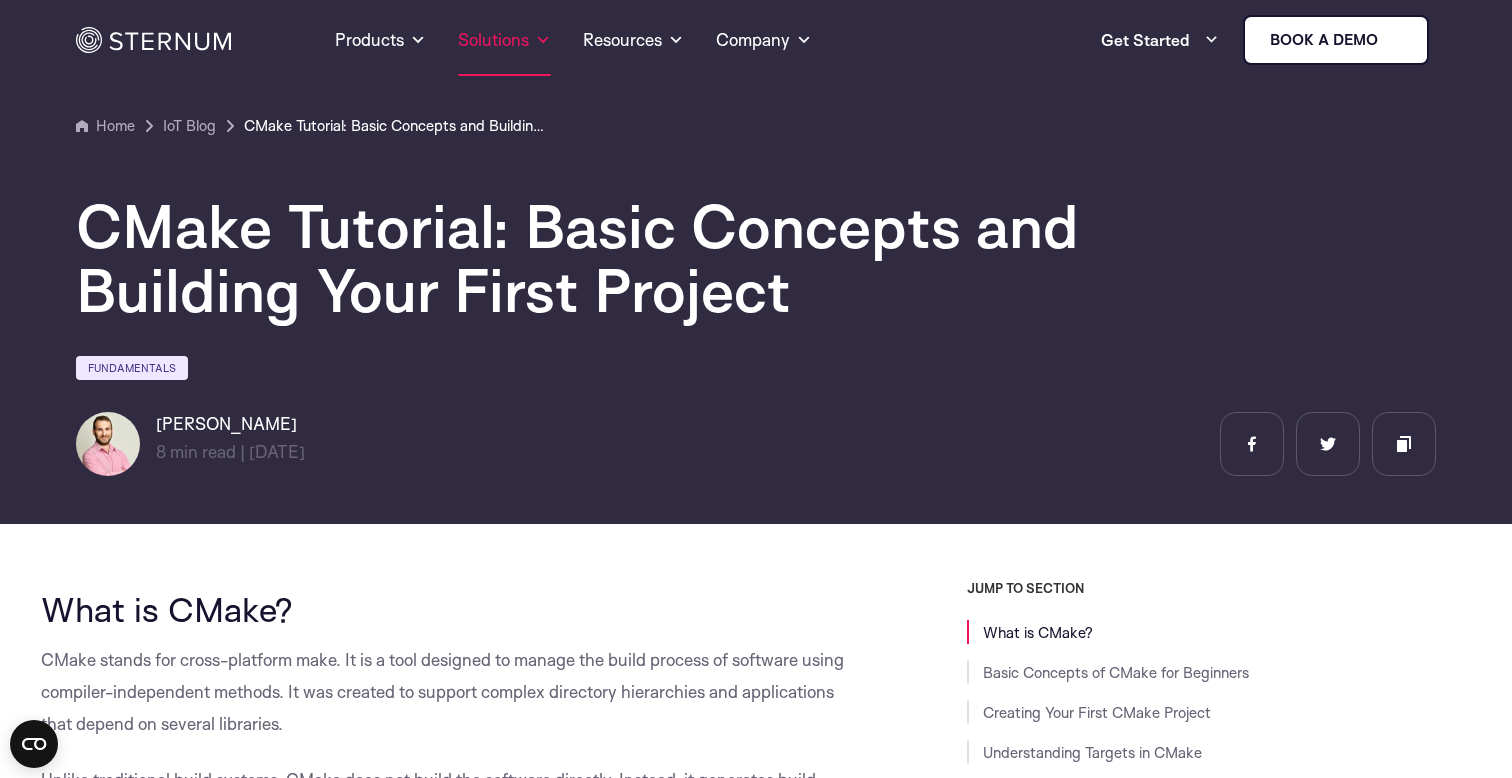 scroll, scrollTop: 0, scrollLeft: 0, axis: both 